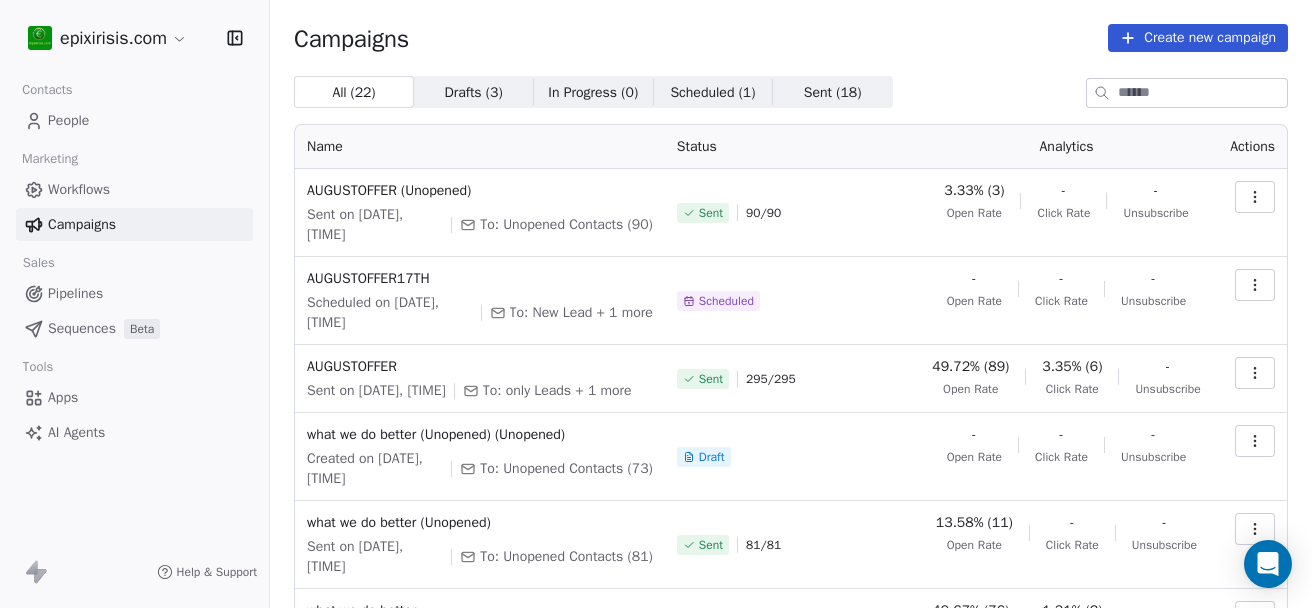 scroll, scrollTop: 0, scrollLeft: 0, axis: both 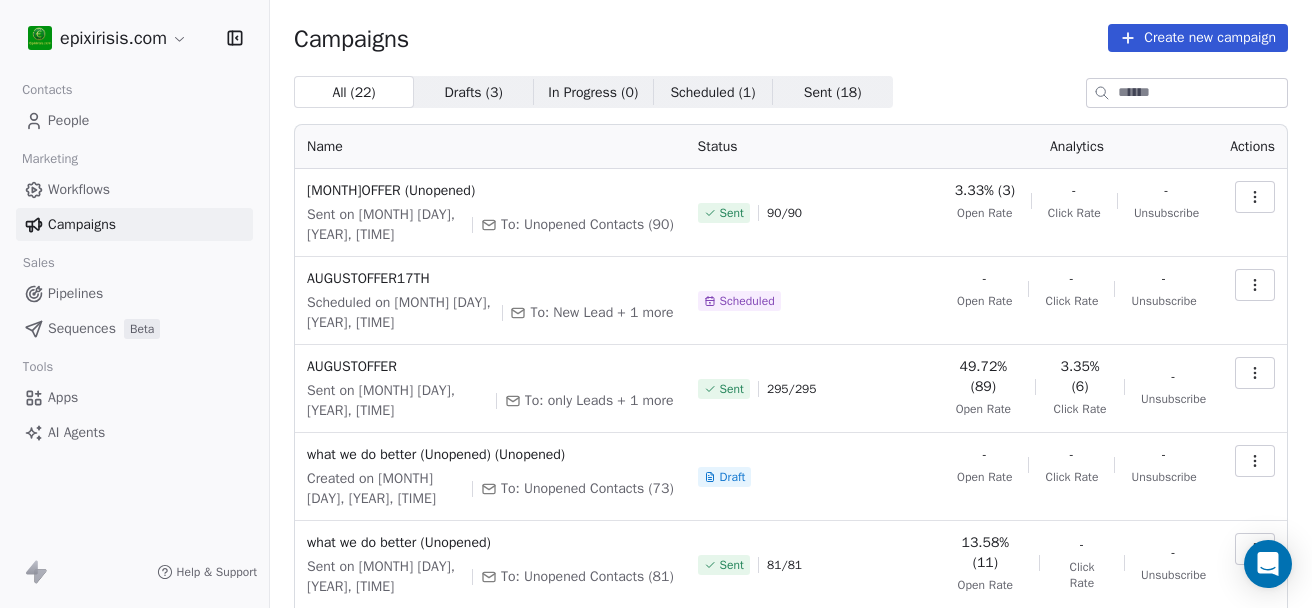 click 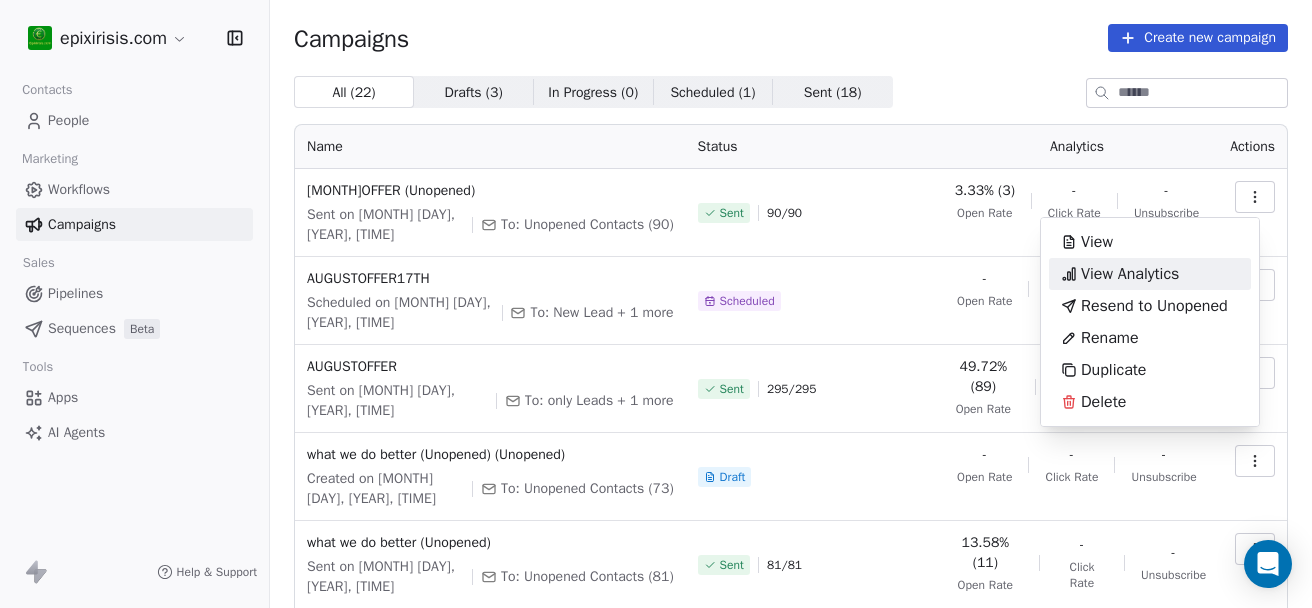 click on "View Analytics" at bounding box center (1130, 274) 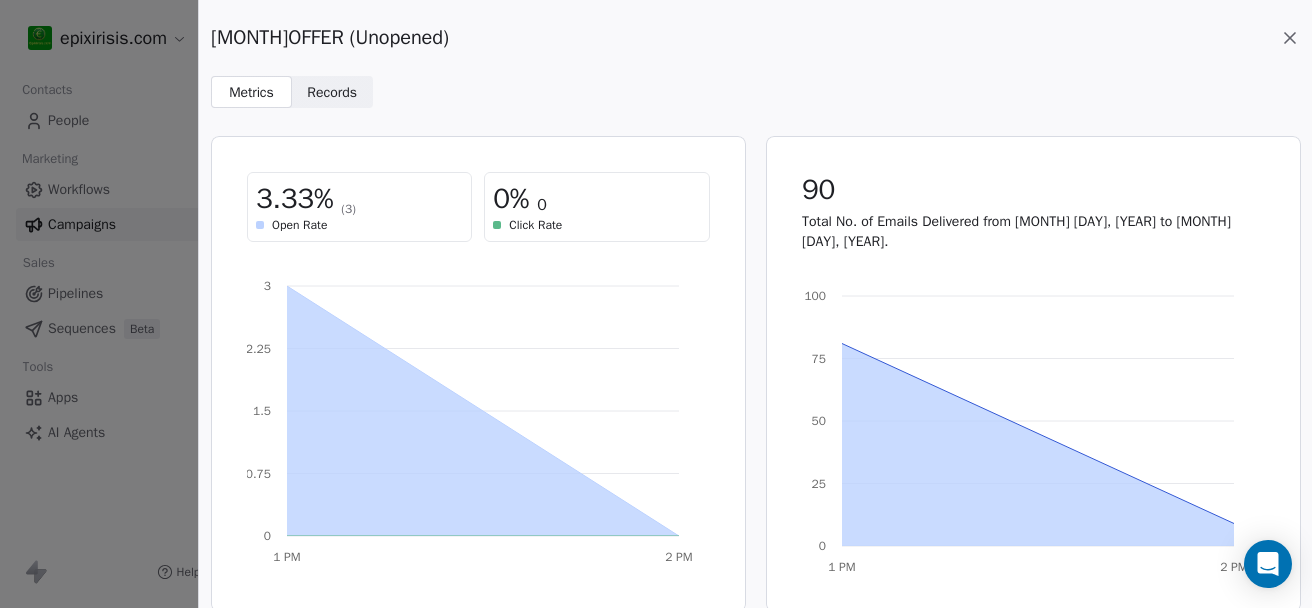 click on "Records" at bounding box center [332, 92] 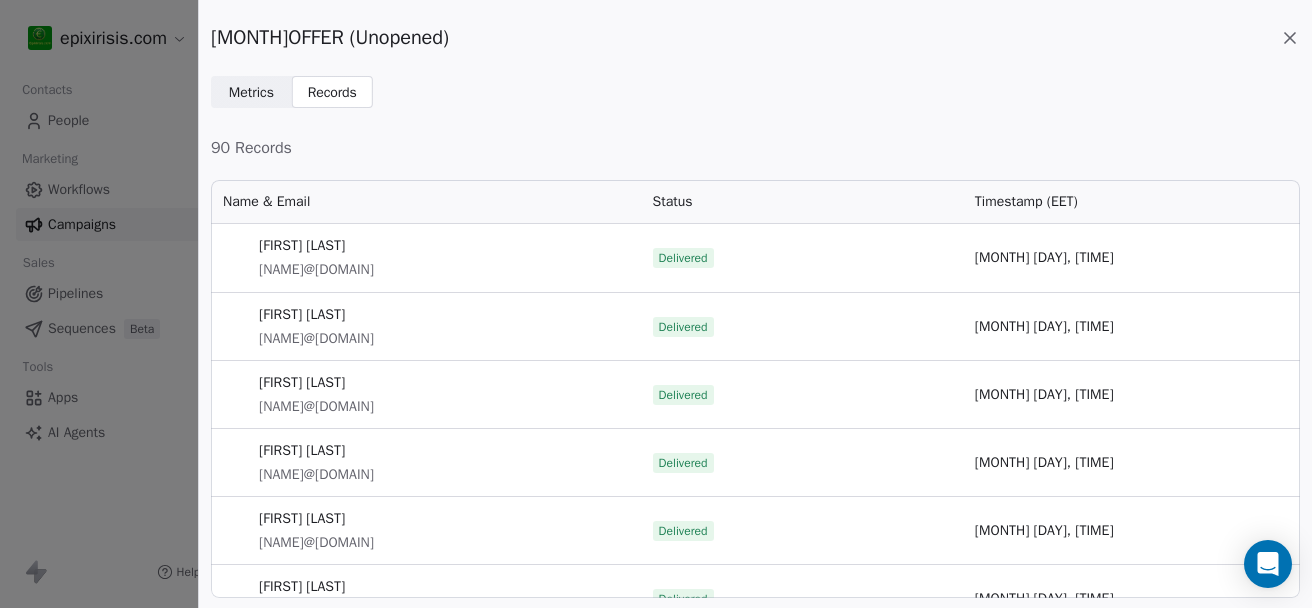 scroll, scrollTop: 16, scrollLeft: 16, axis: both 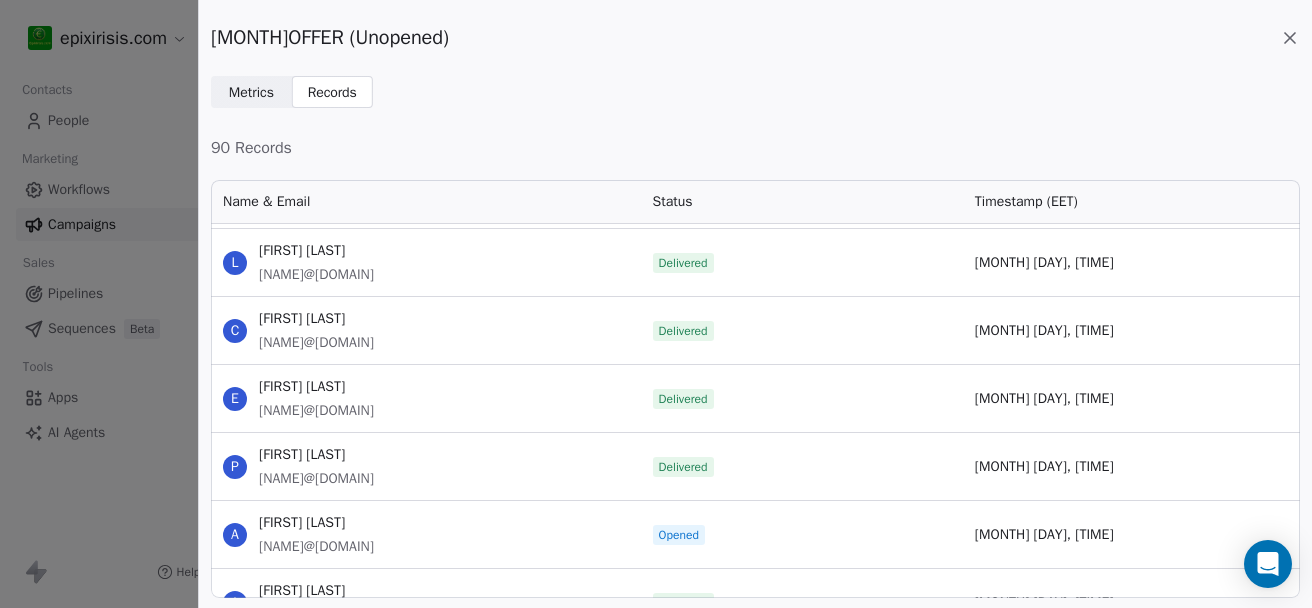 click on "[FIRST] [LAST]" at bounding box center [316, 523] 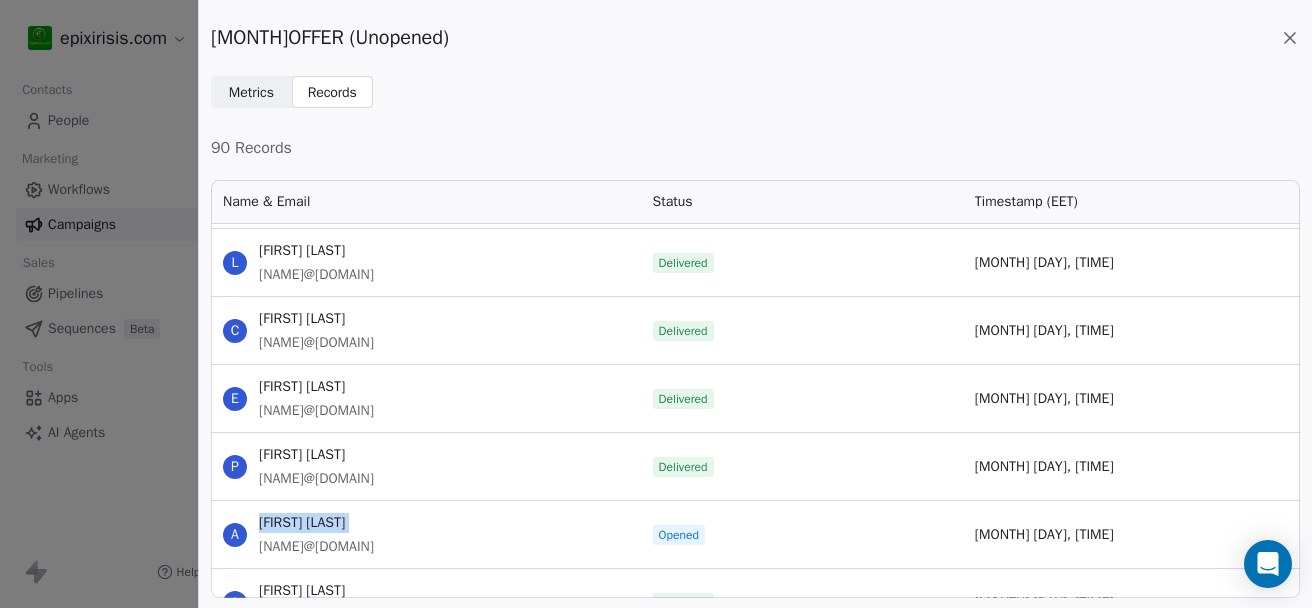 click on "[FIRST] [LAST]" at bounding box center [316, 523] 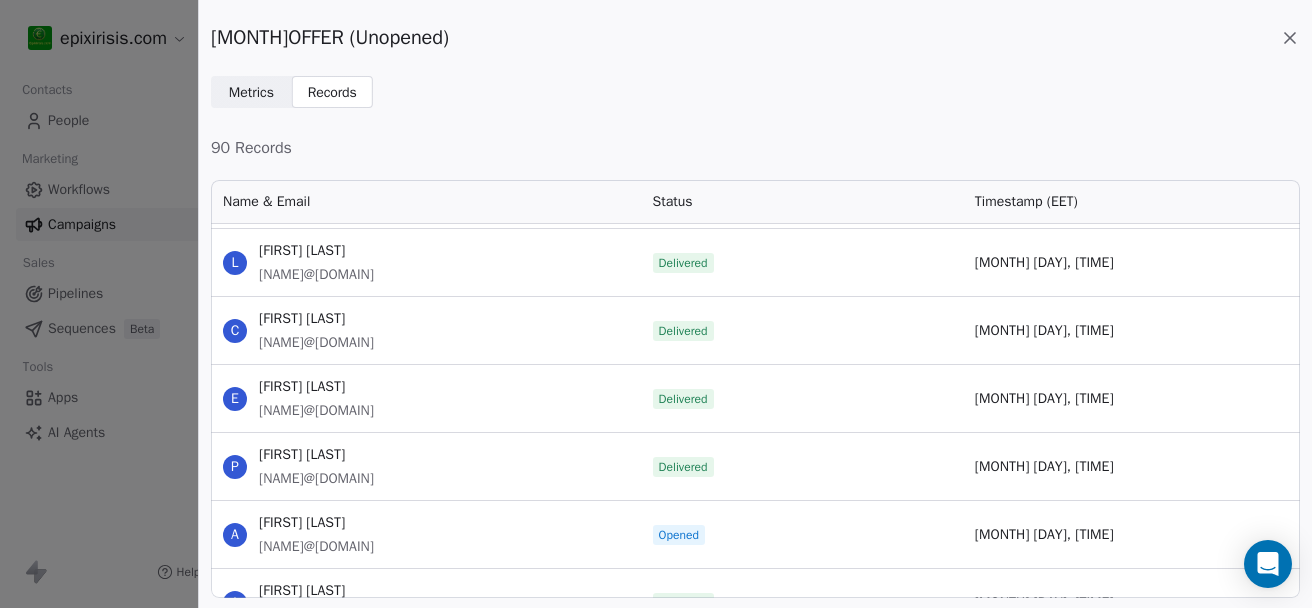 click on "[MONTH]OFFER (Unopened)" at bounding box center [755, 38] 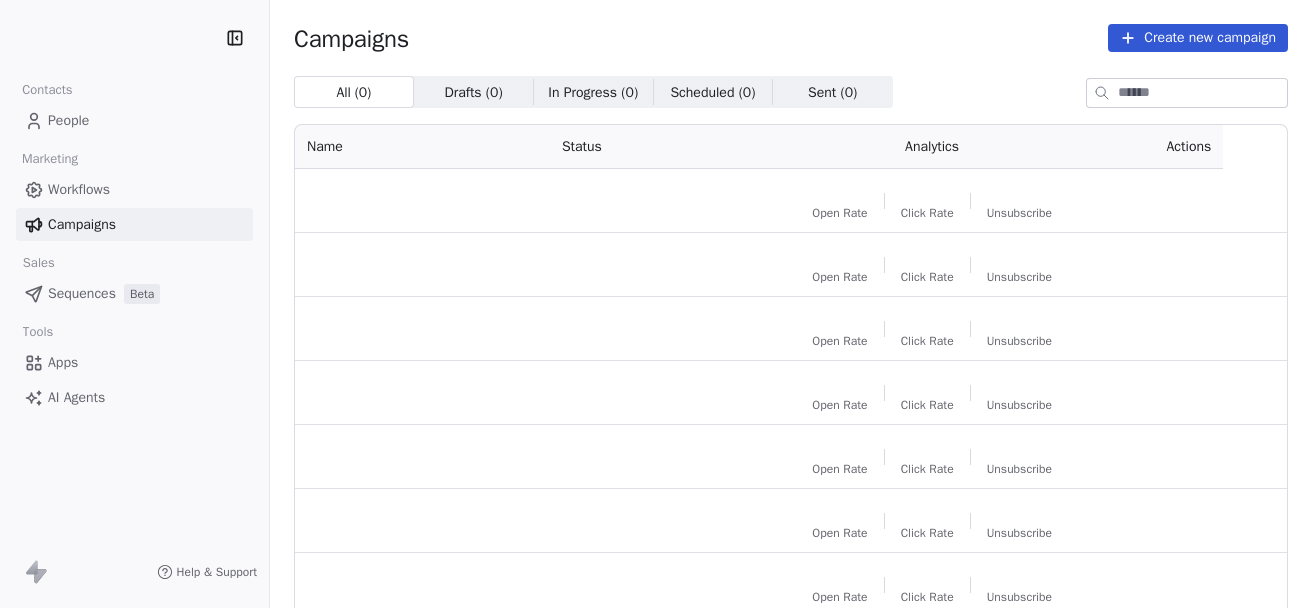 scroll, scrollTop: 0, scrollLeft: 0, axis: both 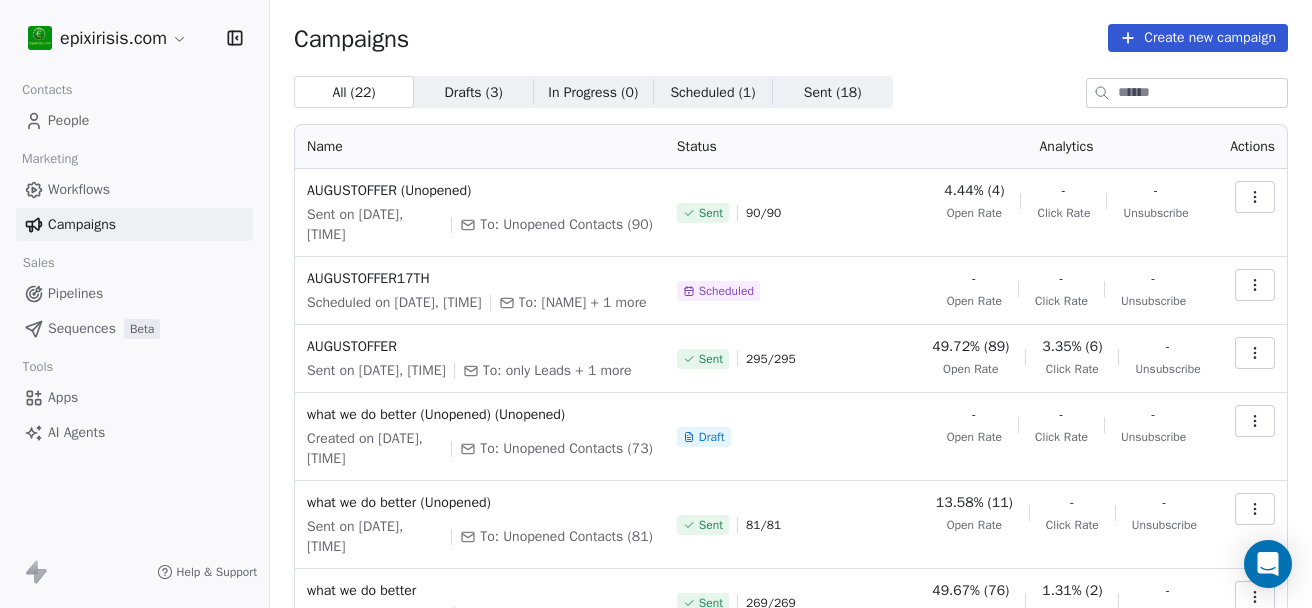 click 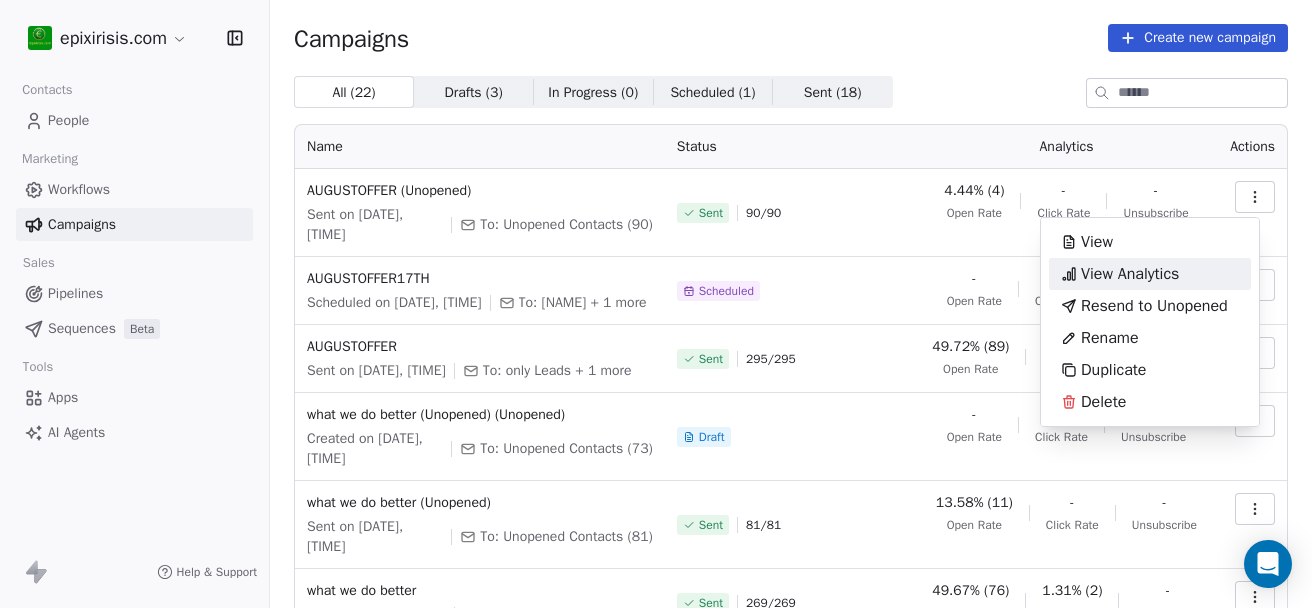 click on "View Analytics" at bounding box center (1130, 274) 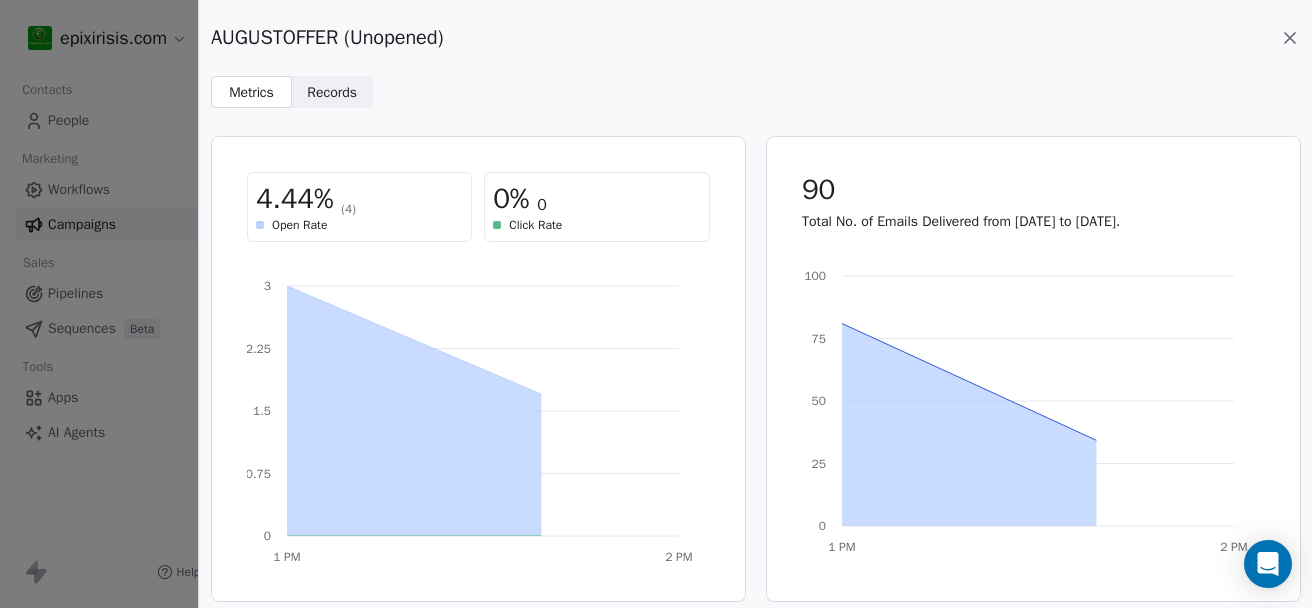 click on "Records" at bounding box center (332, 92) 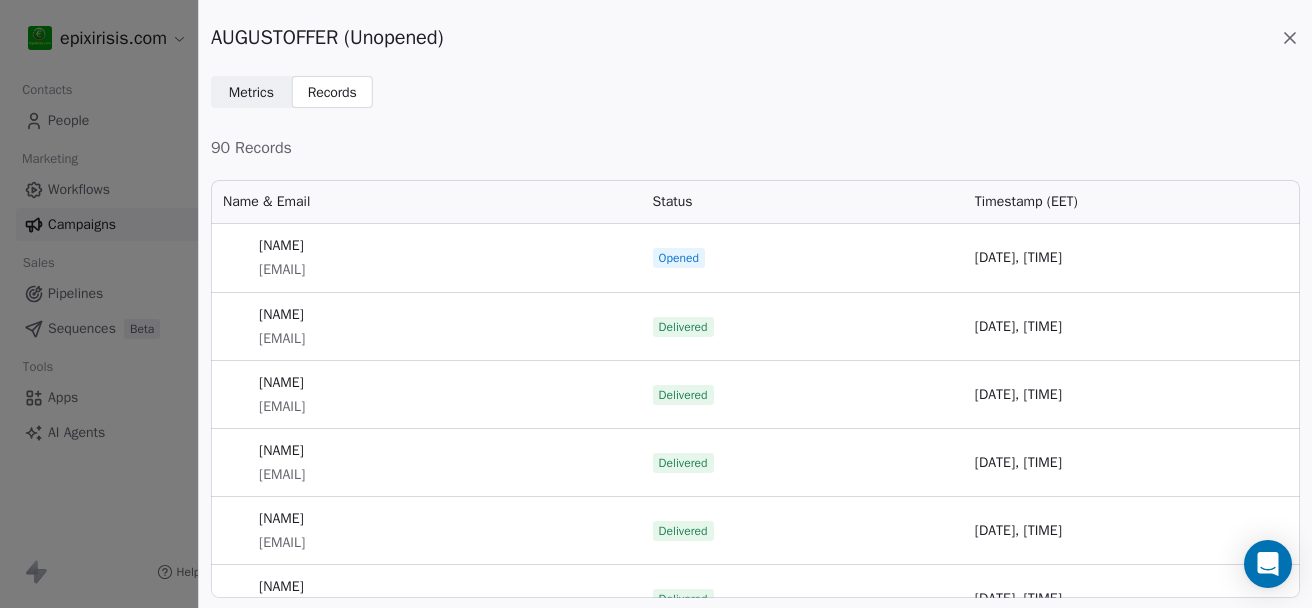 scroll, scrollTop: 16, scrollLeft: 16, axis: both 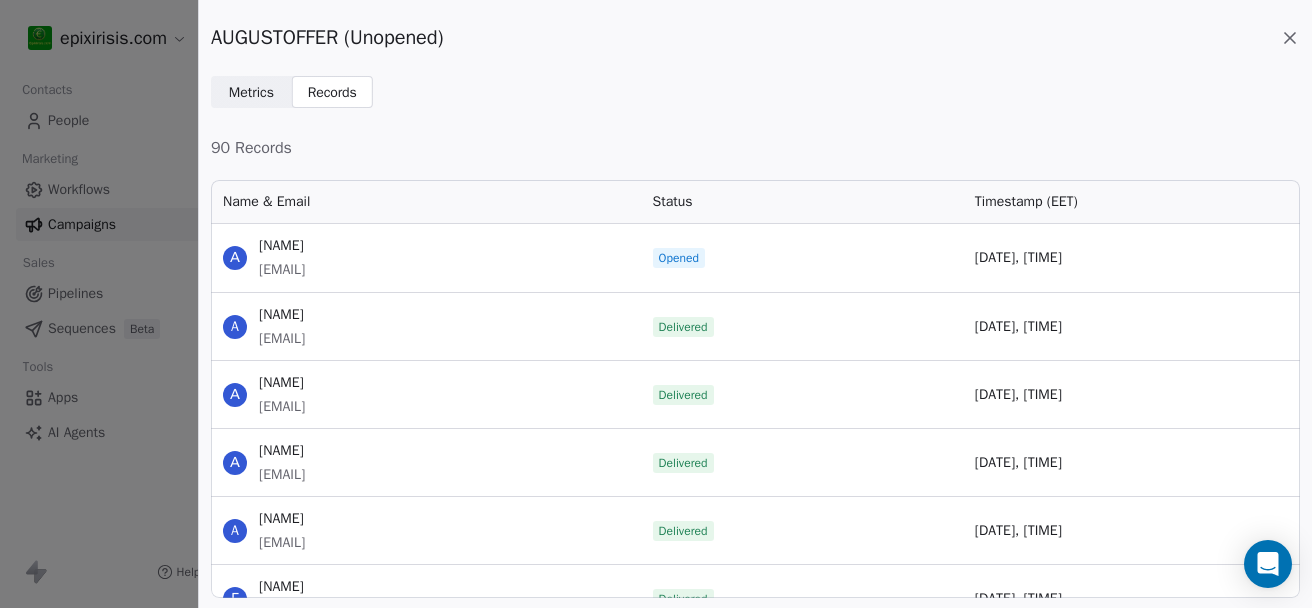 drag, startPoint x: 433, startPoint y: 269, endPoint x: 354, endPoint y: 281, distance: 79.9062 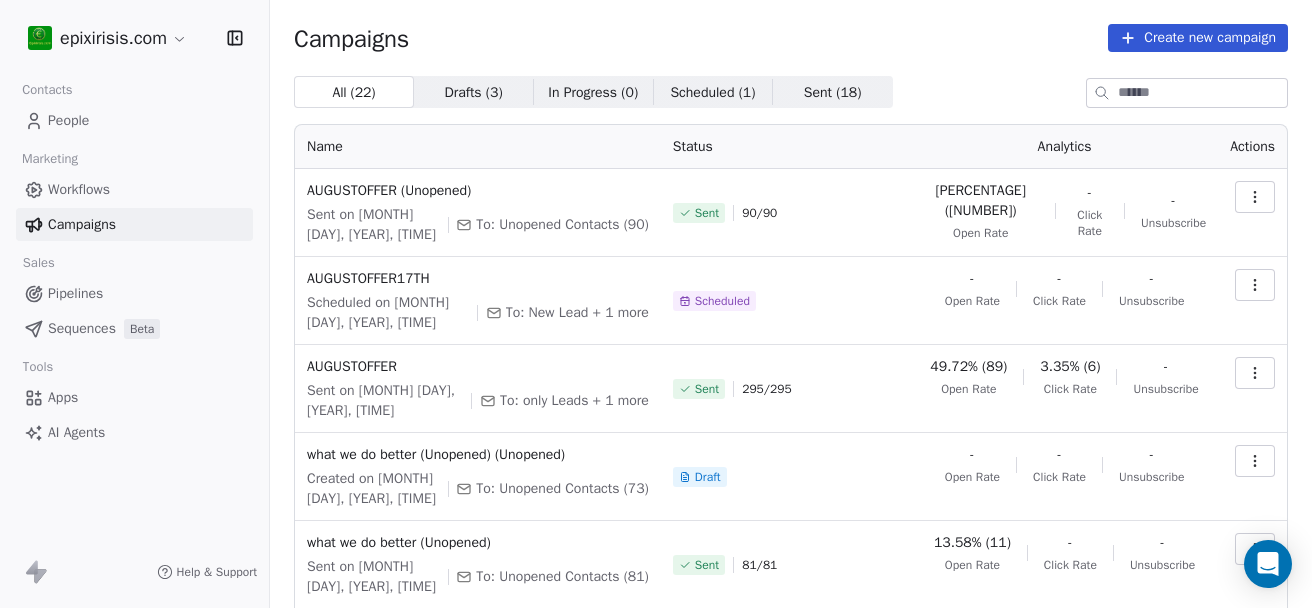 scroll, scrollTop: 0, scrollLeft: 0, axis: both 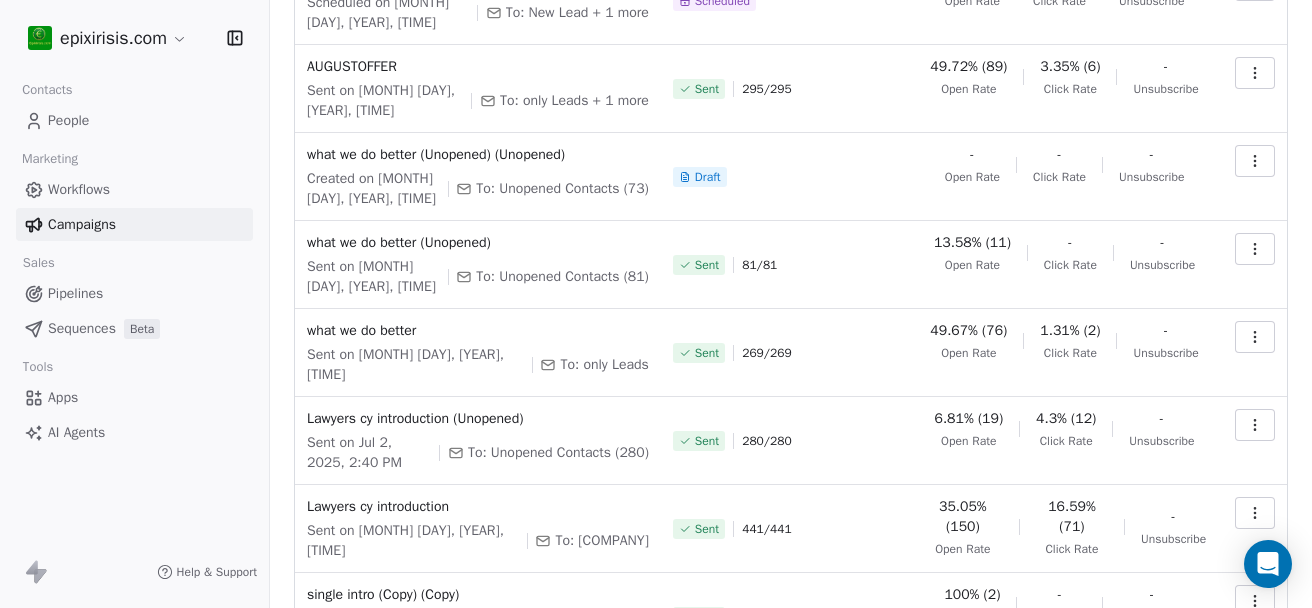 click at bounding box center (1255, 337) 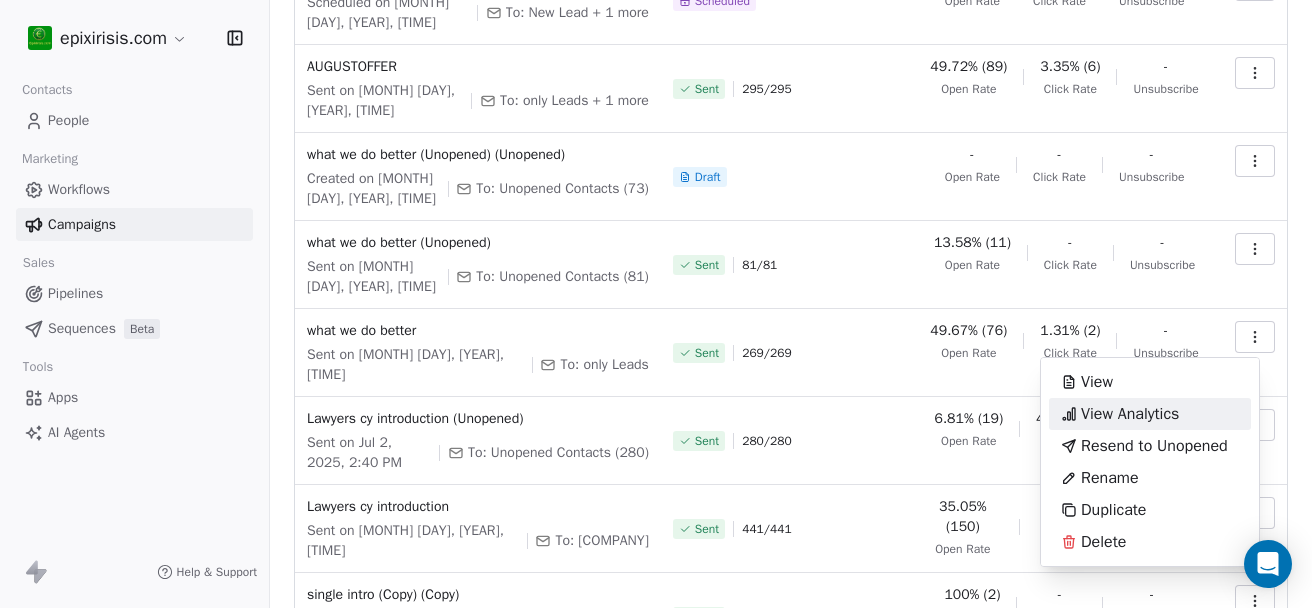 click on "View Analytics" at bounding box center (1130, 414) 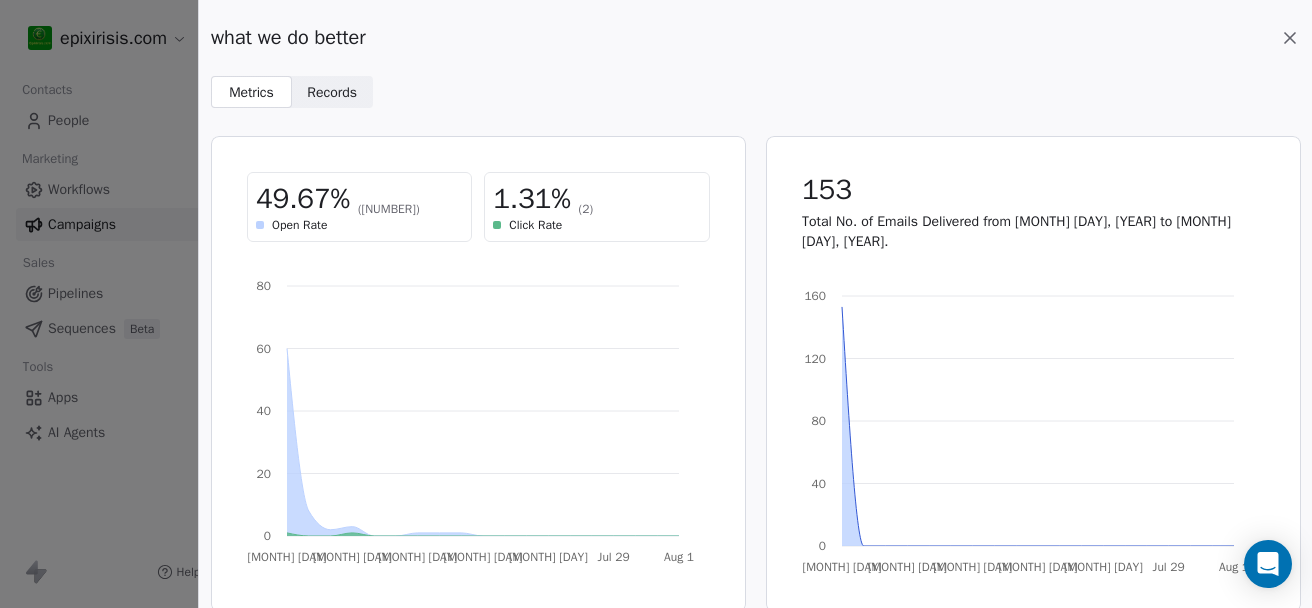 click on "Records" at bounding box center (332, 92) 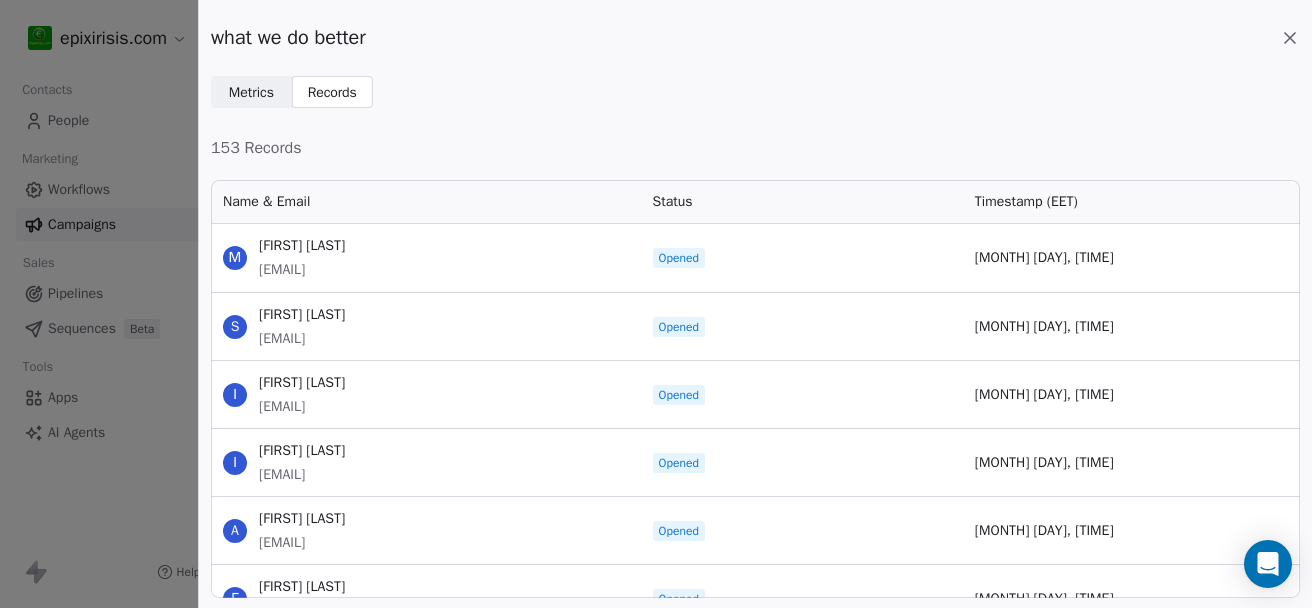 scroll, scrollTop: 16, scrollLeft: 16, axis: both 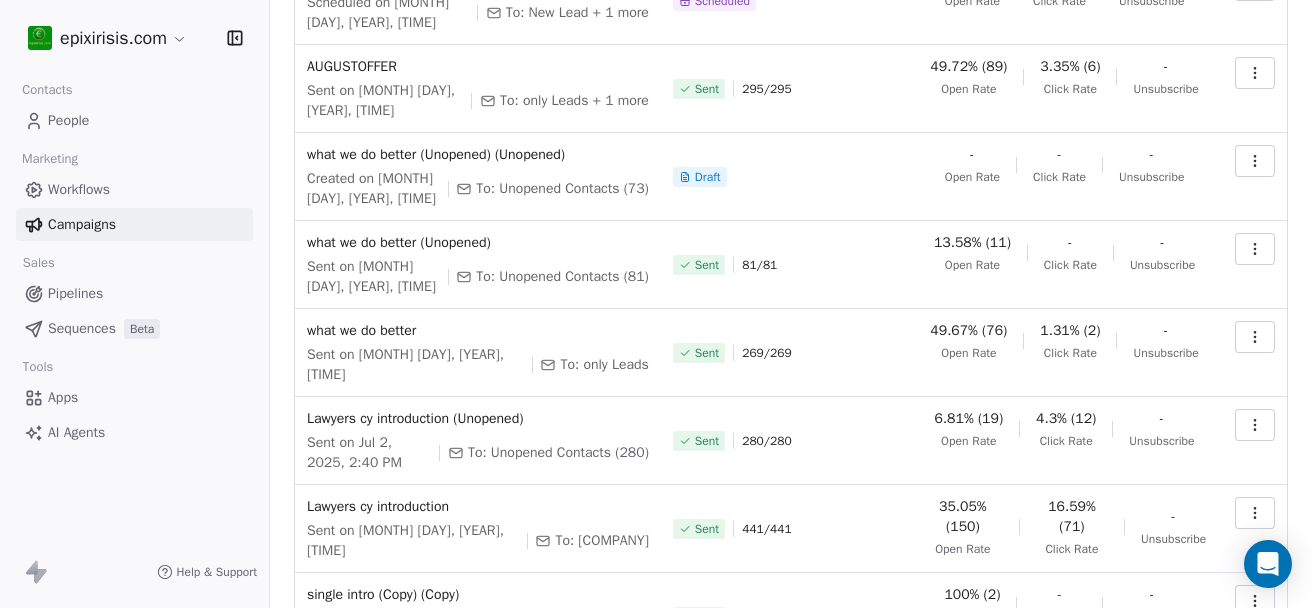 click at bounding box center [1255, 249] 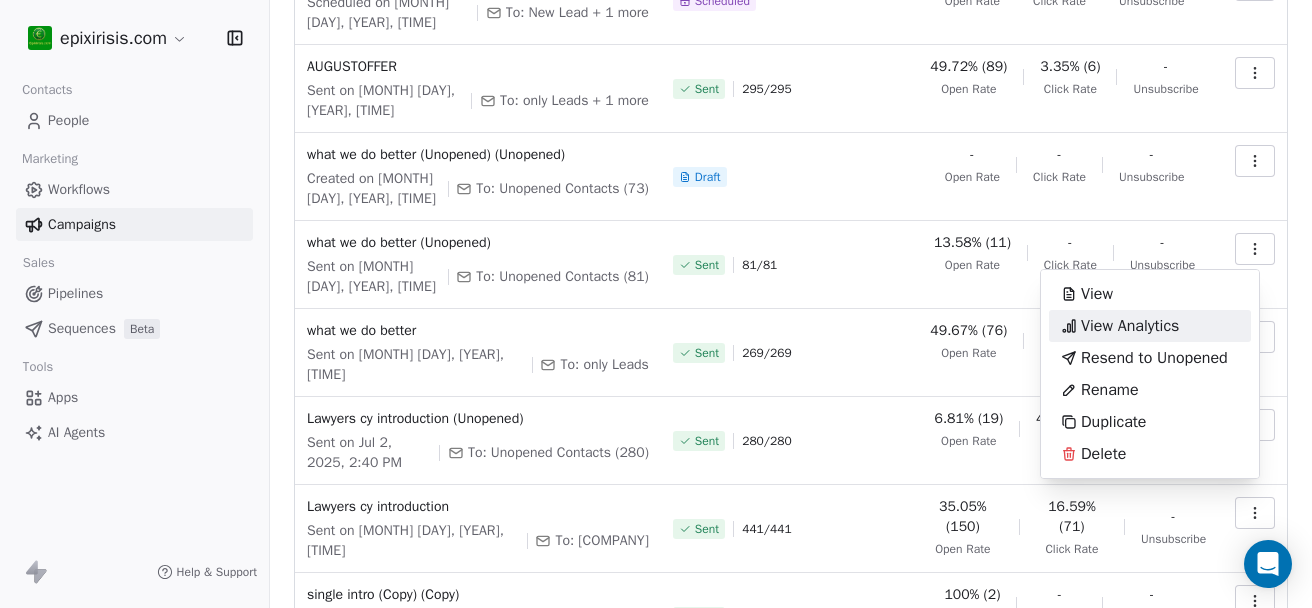 click on "View Analytics" at bounding box center [1130, 326] 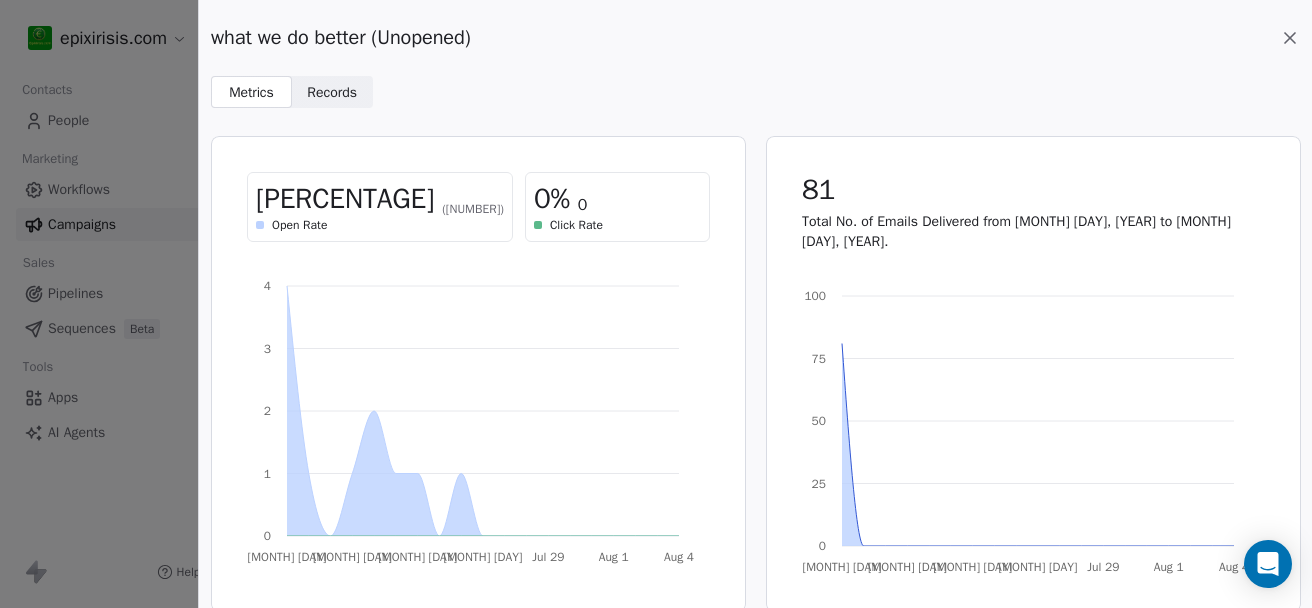 click on "Records Records" at bounding box center [332, 92] 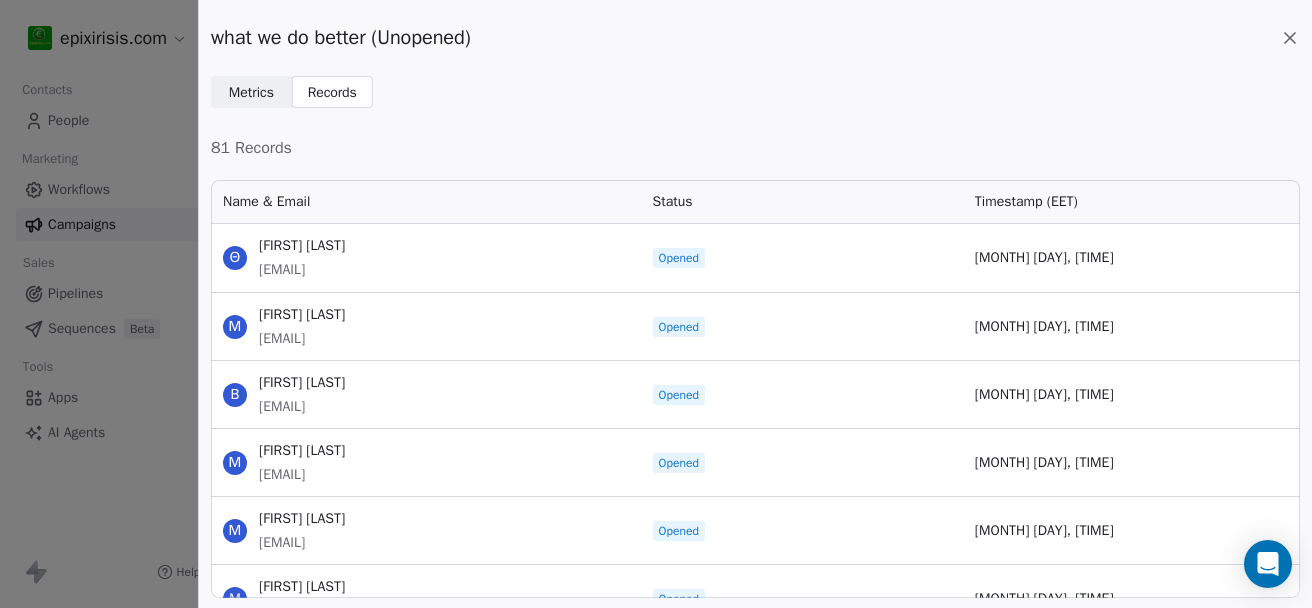 scroll, scrollTop: 16, scrollLeft: 16, axis: both 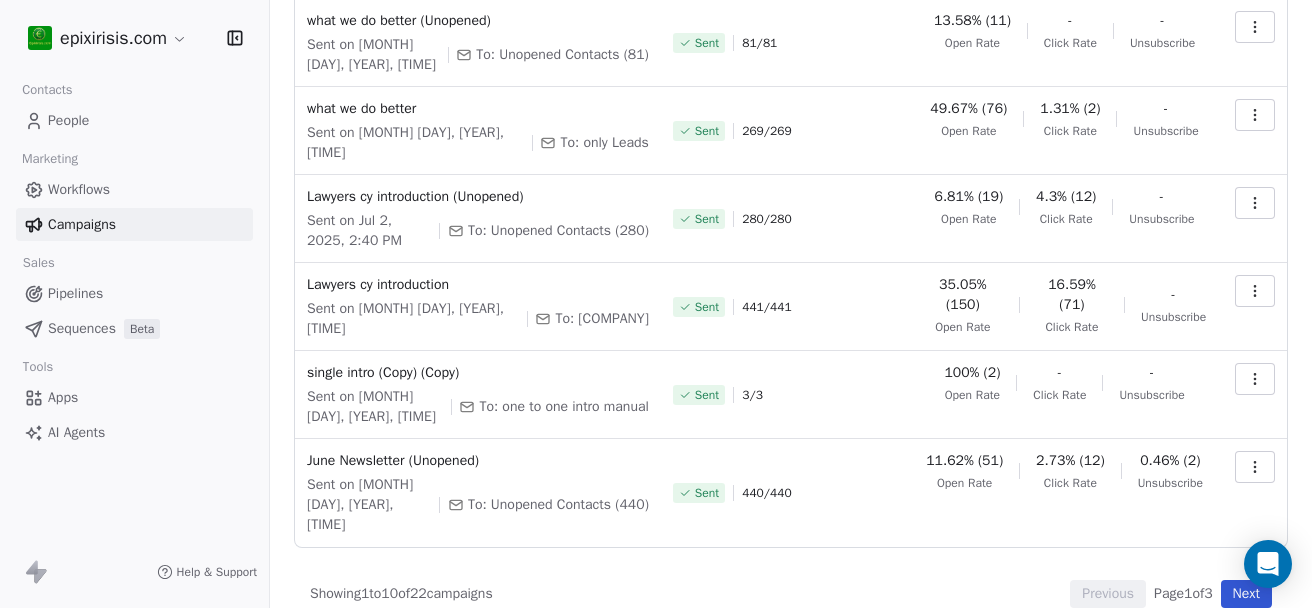 click 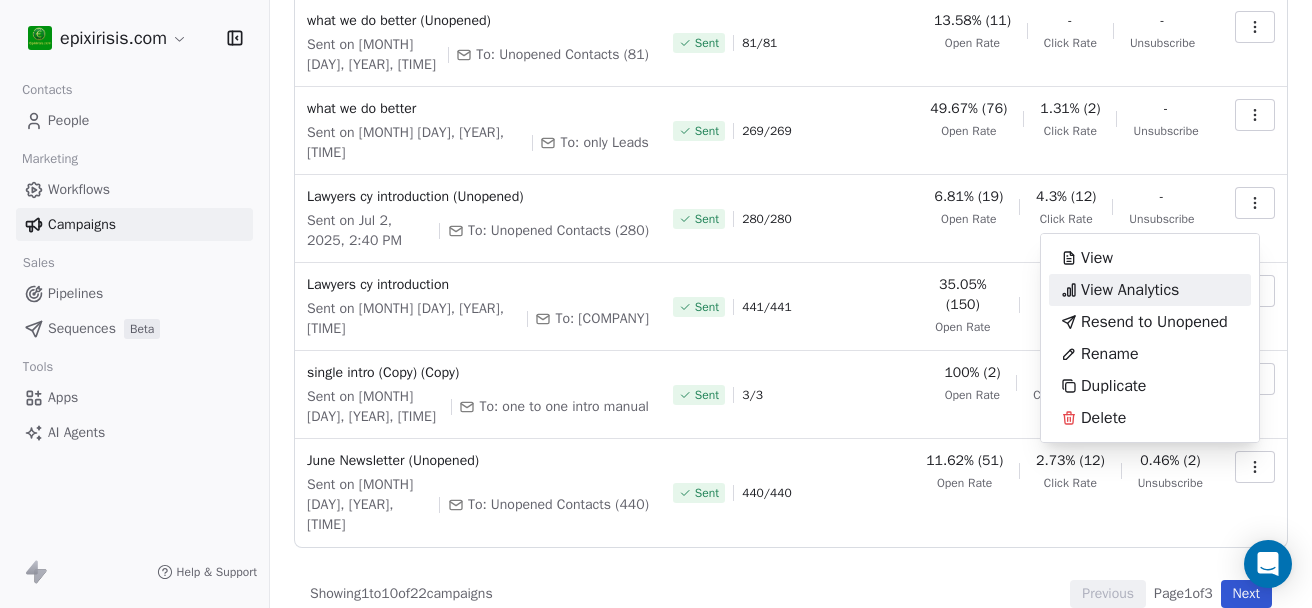 click on "View Analytics" at bounding box center (1130, 290) 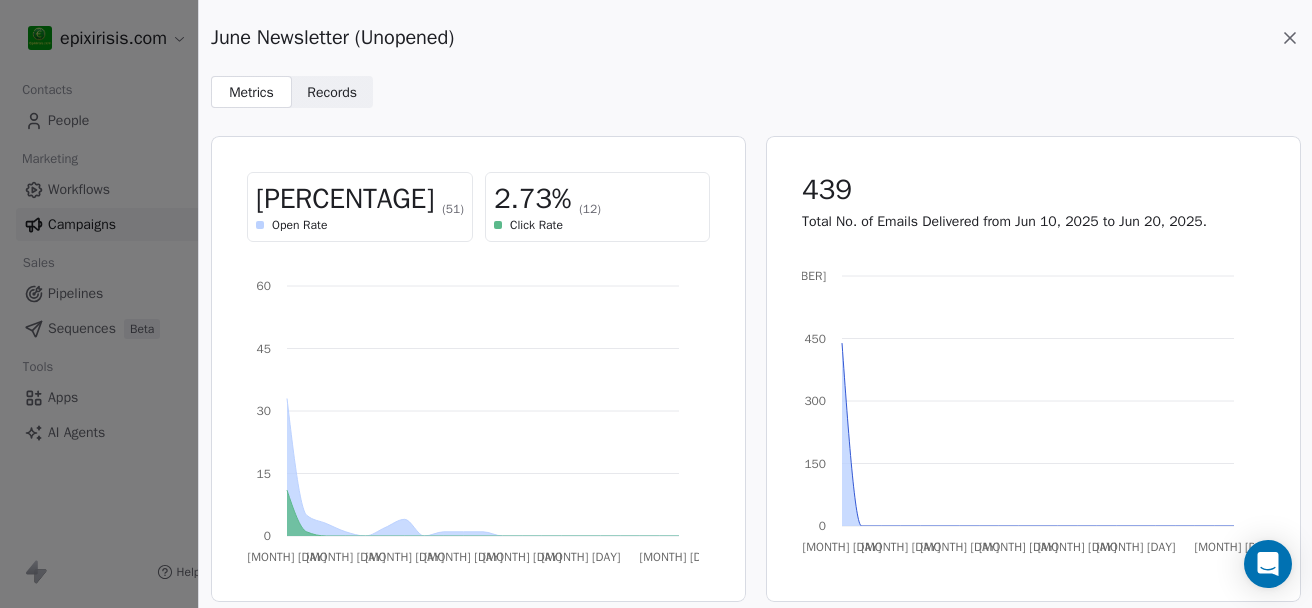 click on "Records" at bounding box center (332, 92) 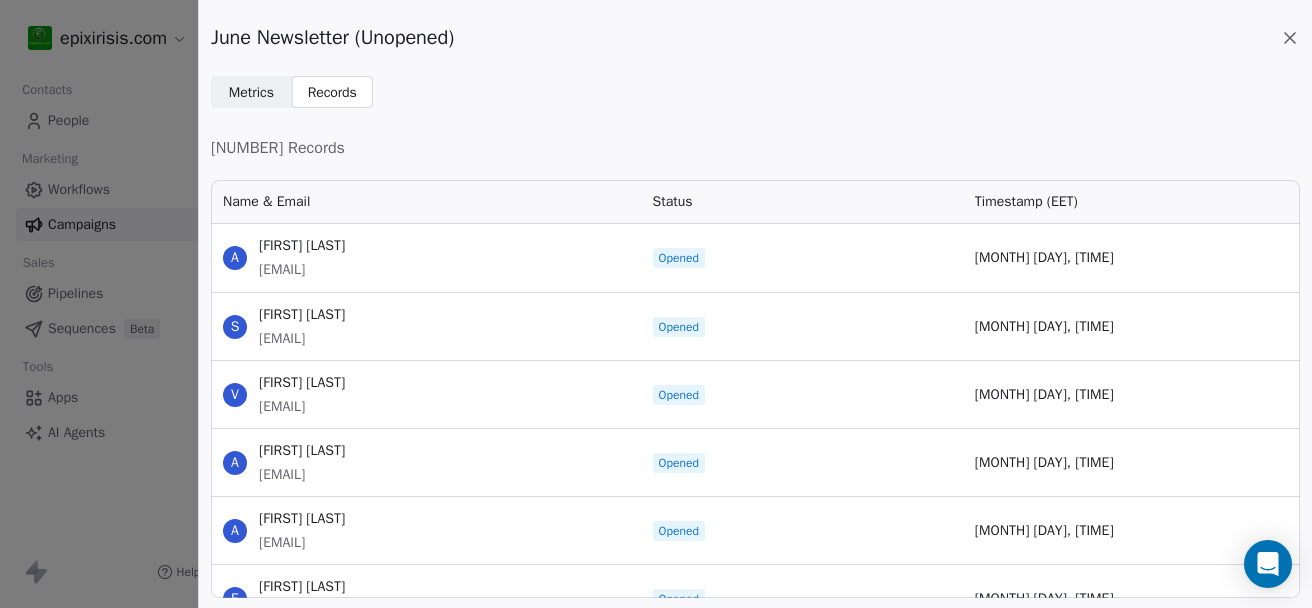scroll, scrollTop: 16, scrollLeft: 16, axis: both 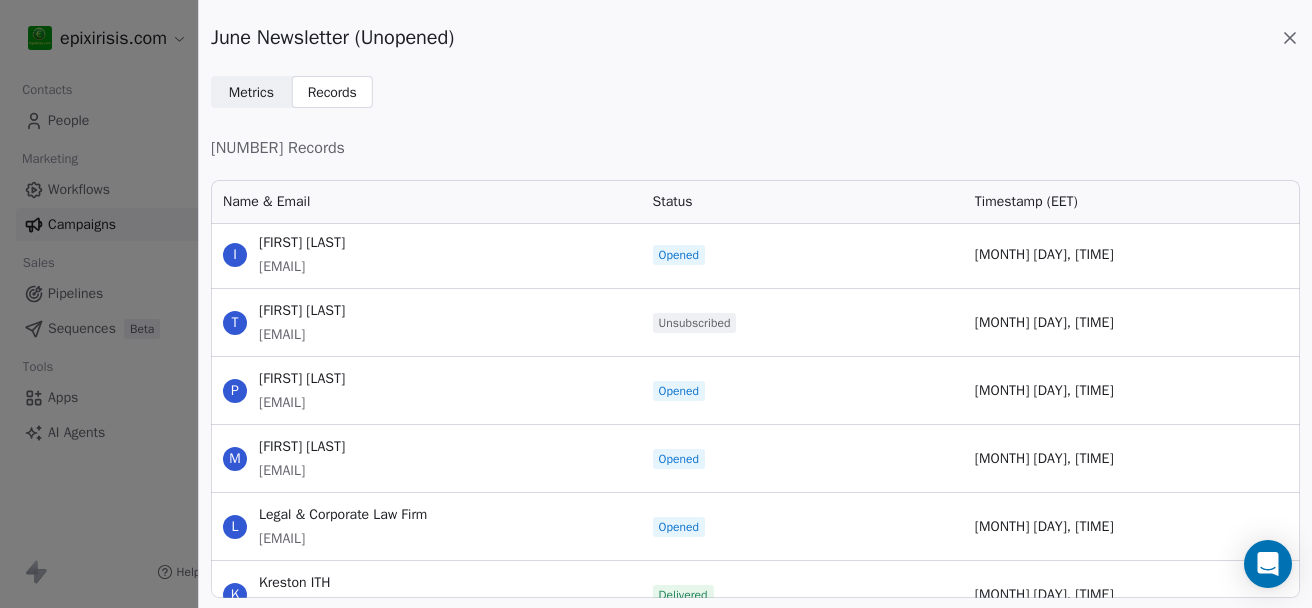 click on "June Newsletter (Unopened) Metrics Metrics Records Records 440 Records Name & Email Status Timestamp (EET) K Kleanthis Ioannou ioannoukleanthis@gmail.com Opened Jun 10, 02:29 PM T Tasos Vrahimis tvrahimis@hotmail.com Opened Jun 10, 01:31 PM M Mina Stelios stelios.minas@telederm.org Opened Jun 10, 01:17 PM A Artemios Michael Mallas hello@artemiosmallas.com Clicked Jun 10, 01:03 PM D Doros Zingas doroszigkas@yahoo.com Opened Jun 10, 12:50 PM A Altus Citadel Corporate Services Ltd marketing@altuscitadel.com Opened Jun 10, 12:25 PM P Panagiotis Polyviou polivioupanagiotis6@gmail.com Clicked Jun 10, 12:14 PM P Panagiotis Polyviou polivioupanagiotis6@gmail.com Opened Jun 10, 12:14 PM P Pantelis pm@bluhomes.cy Clicked Jun 10, 12:04 PM G Giorgos Soufliotis geo_souf@hotmail.com Opened Jun 10, 11:58 AM I Ioanna Erodotou ioanna_i@hotmail.com Opened Jun 10, 11:56 AM T Tatiana First Co. tatiana.koumidou@live.com Unsubscribed Jun 10, 11:35 AM P Pavlos Choraitis choraitis@hotmail.com Opened Jun 10, 11:35 AM M ManoLis Manoli" at bounding box center [656, 304] 